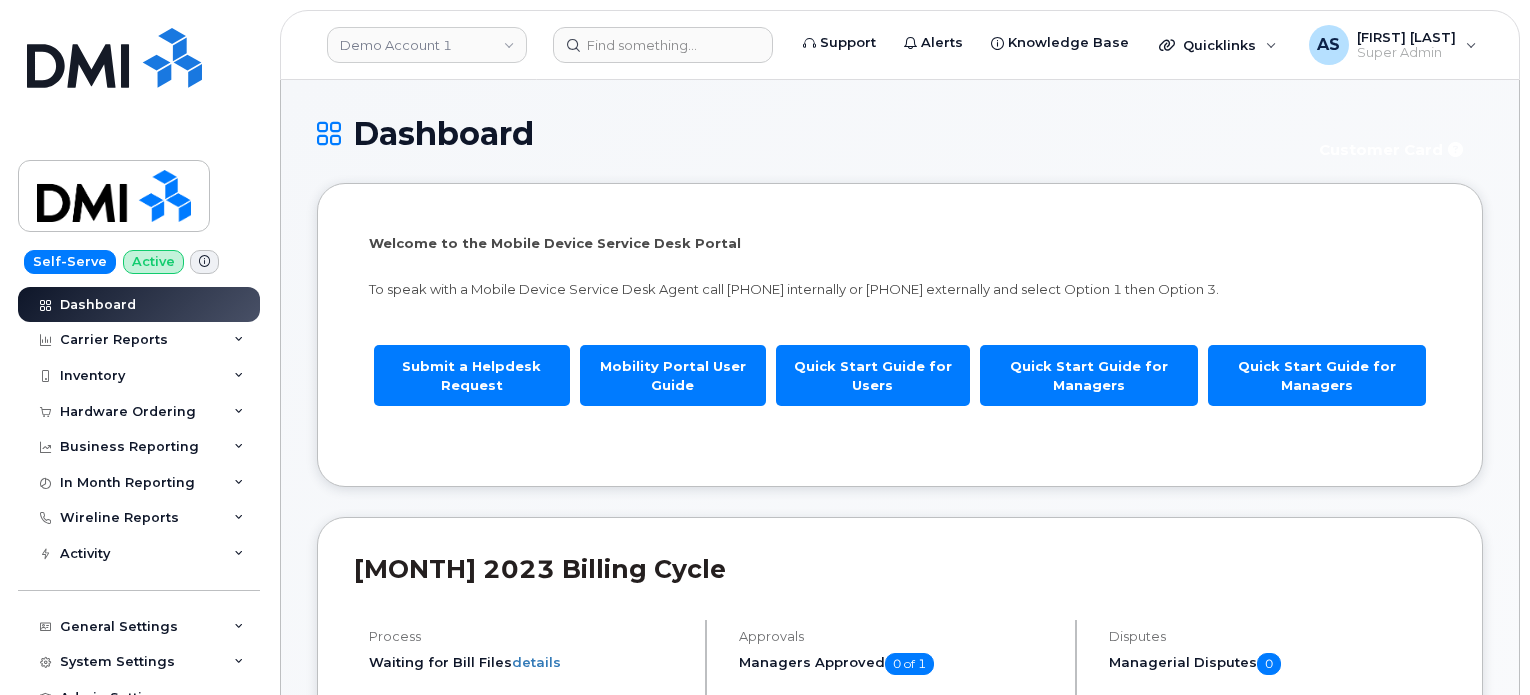 scroll, scrollTop: 0, scrollLeft: 0, axis: both 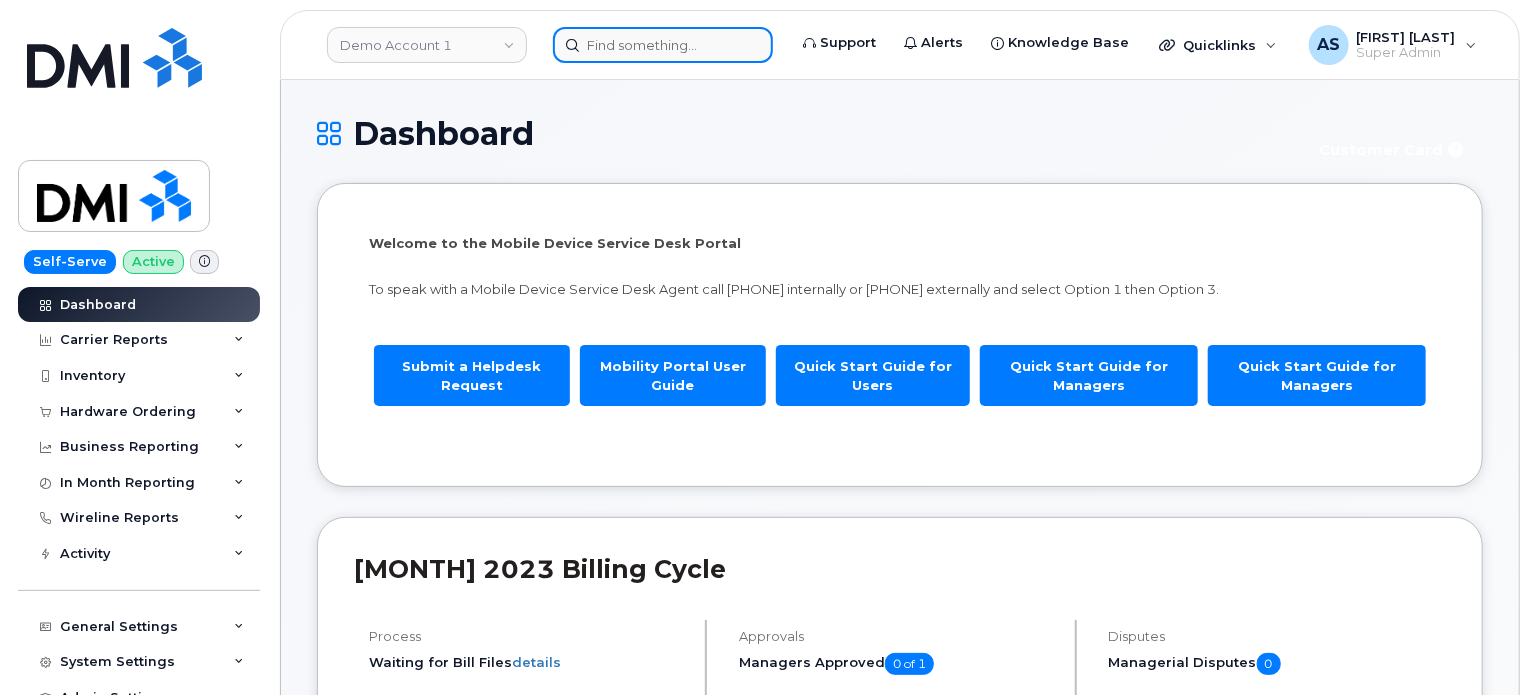 click 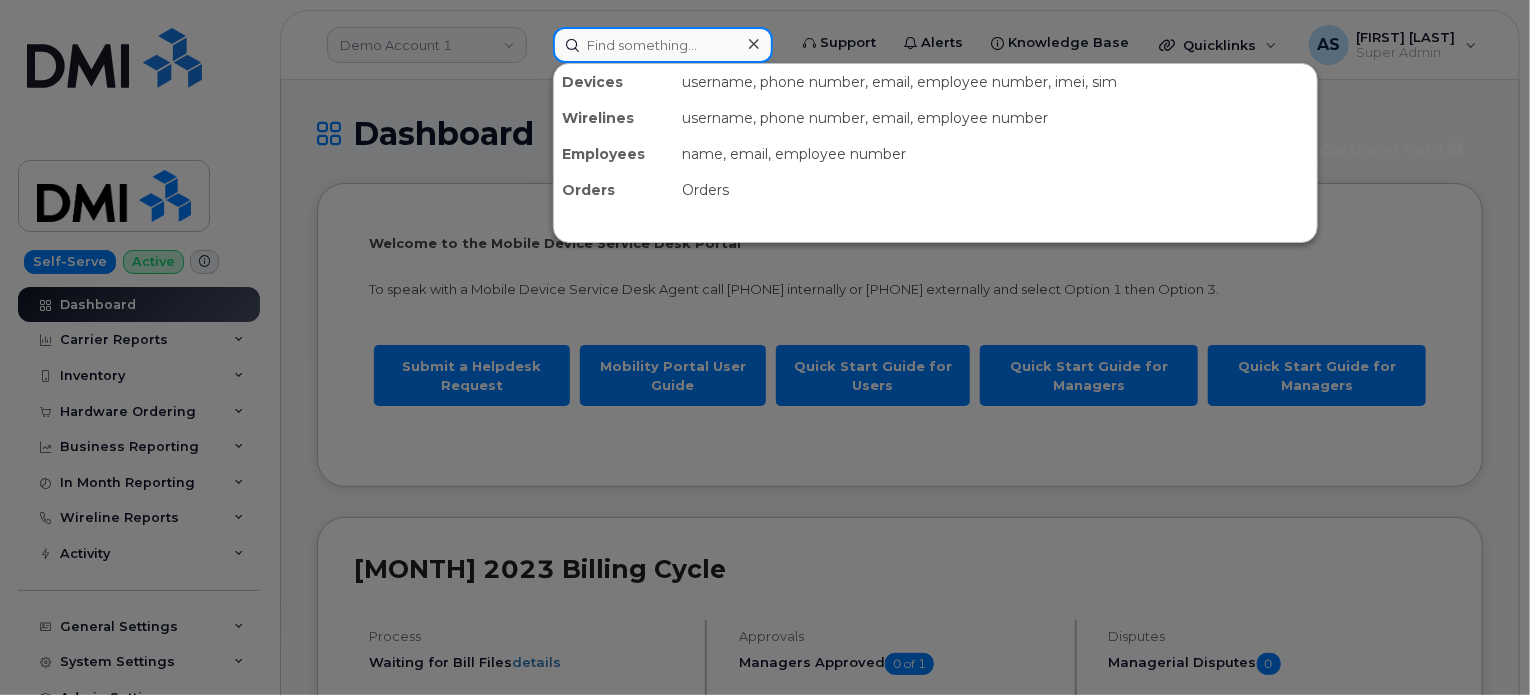 paste on "2015712568" 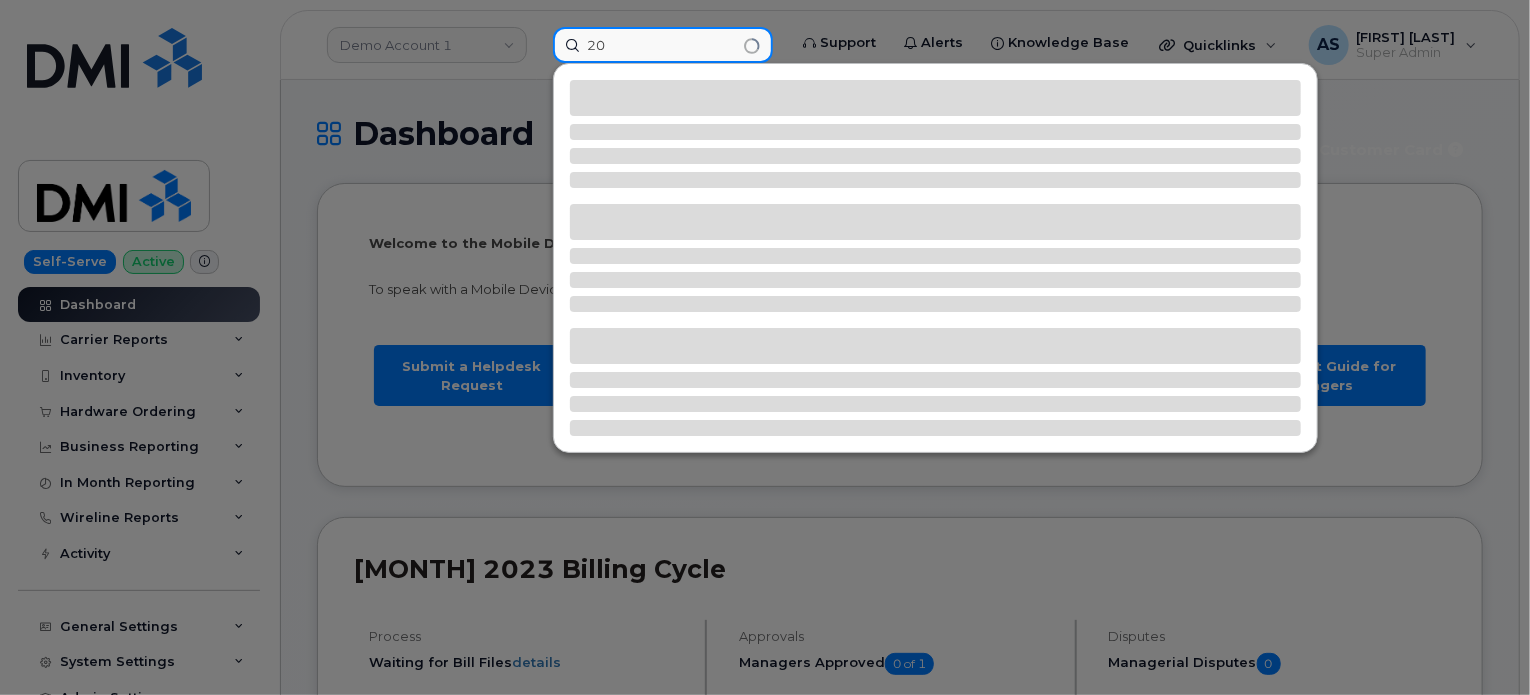 type on "2" 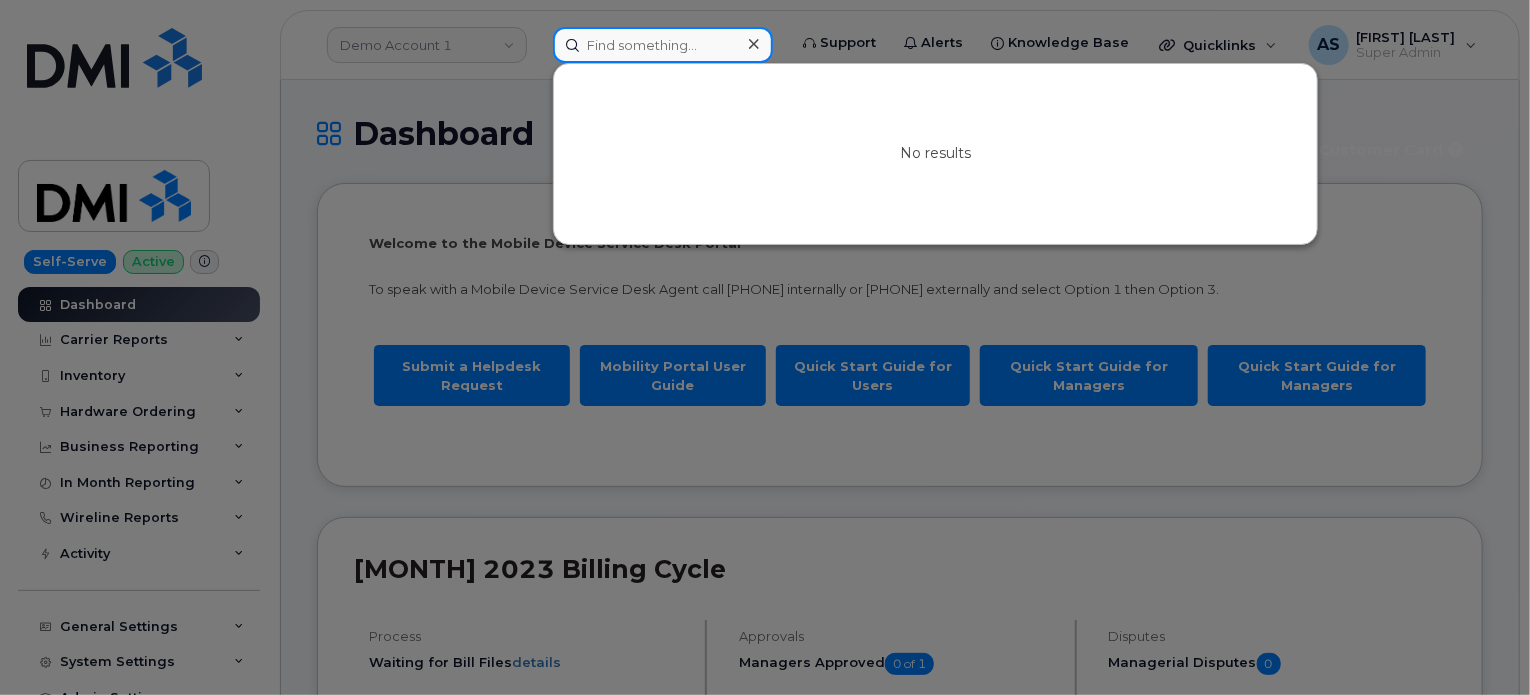 paste on "Anthony Piccoline" 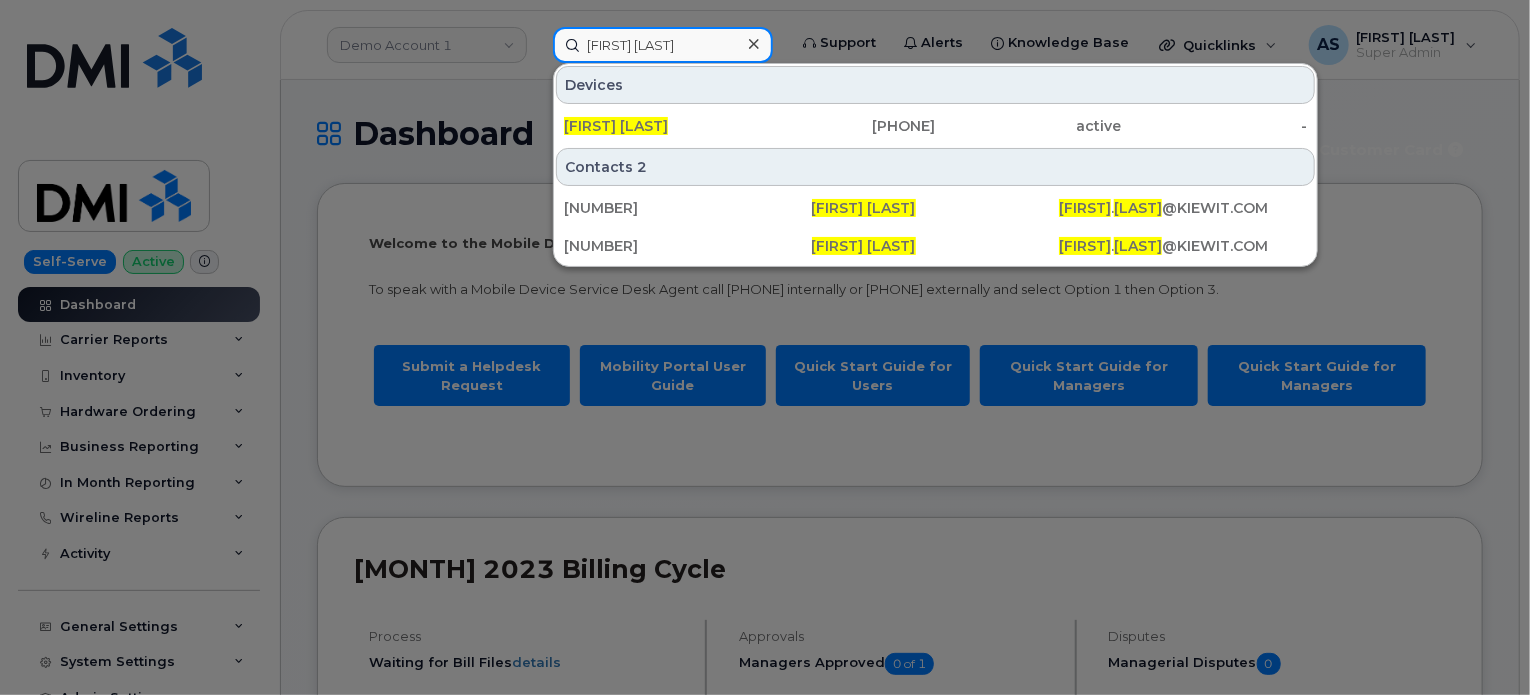 type on "Anthony Piccoline" 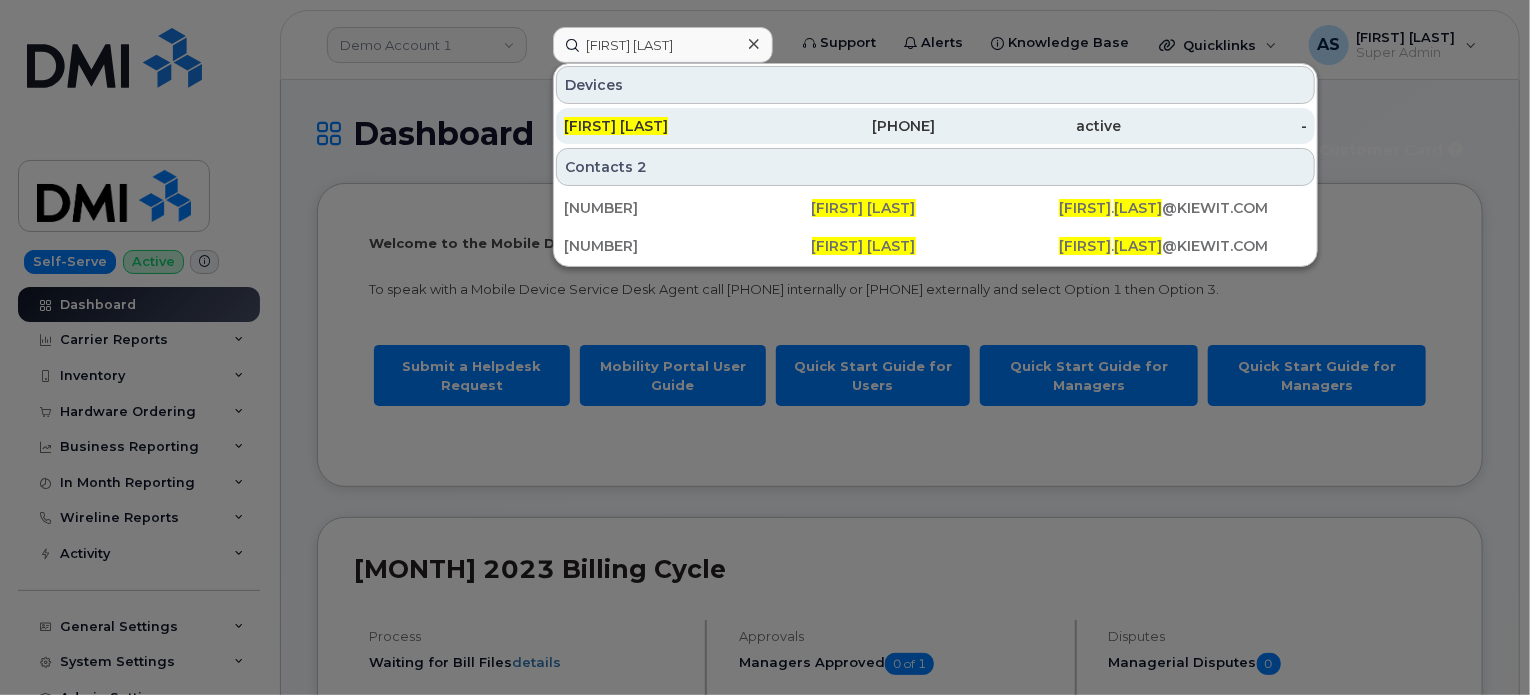 click on "[FIRST] [LAST]" 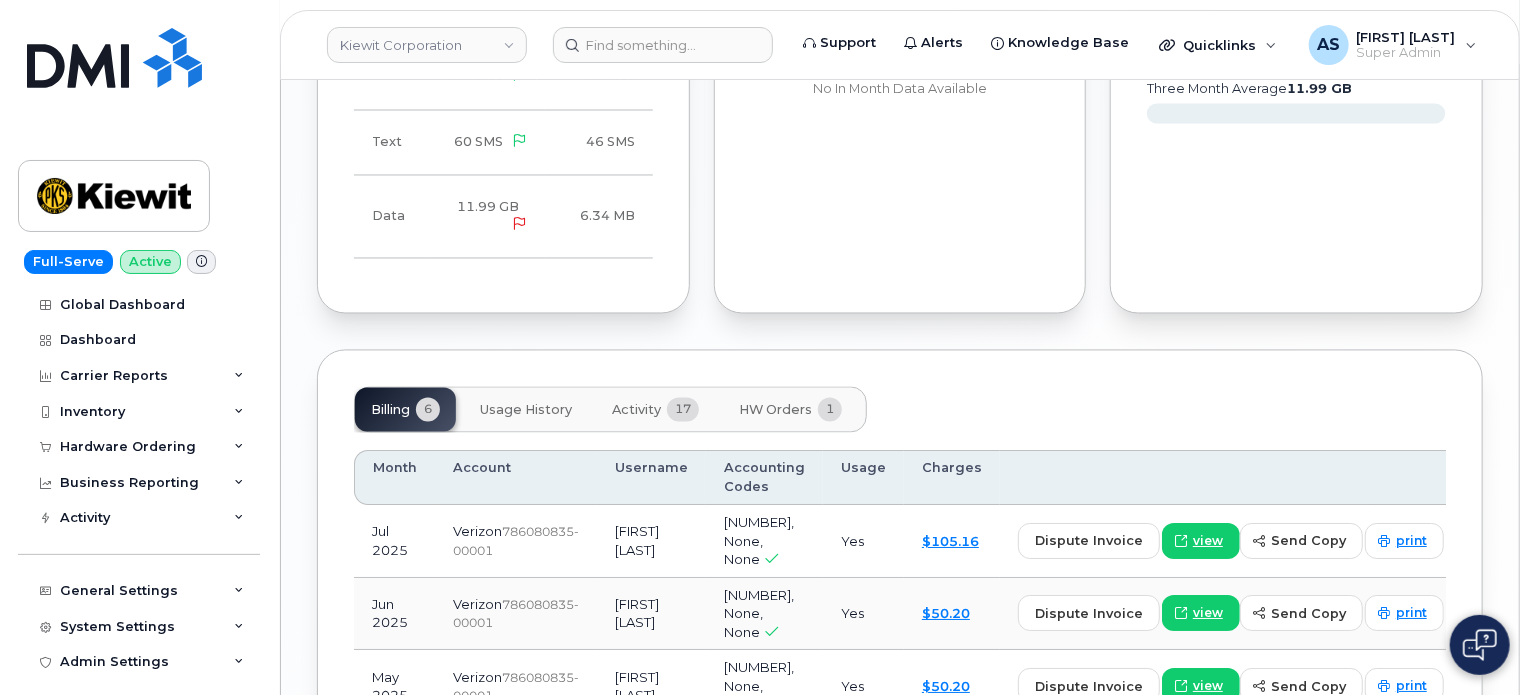 scroll, scrollTop: 1655, scrollLeft: 0, axis: vertical 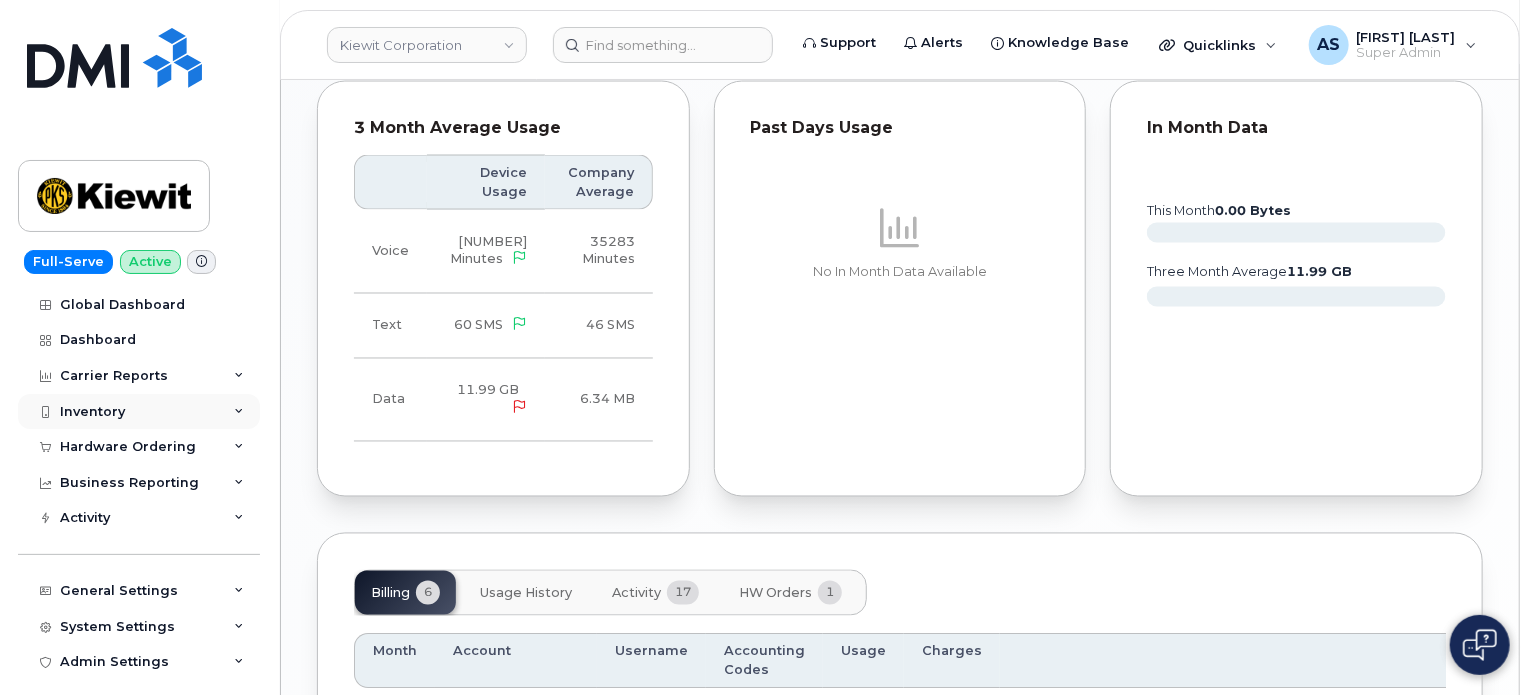 click on "Inventory" at bounding box center (139, 412) 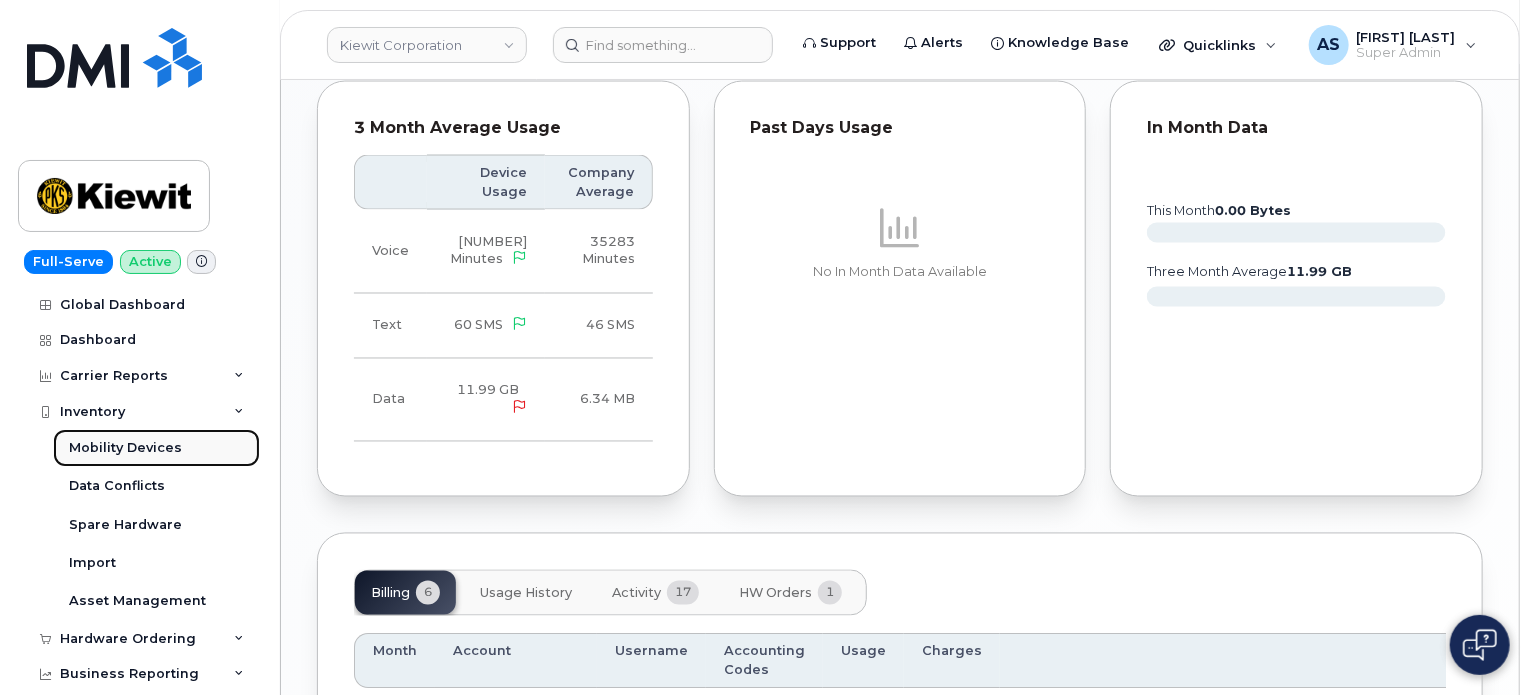 click on "Mobility Devices" at bounding box center [125, 448] 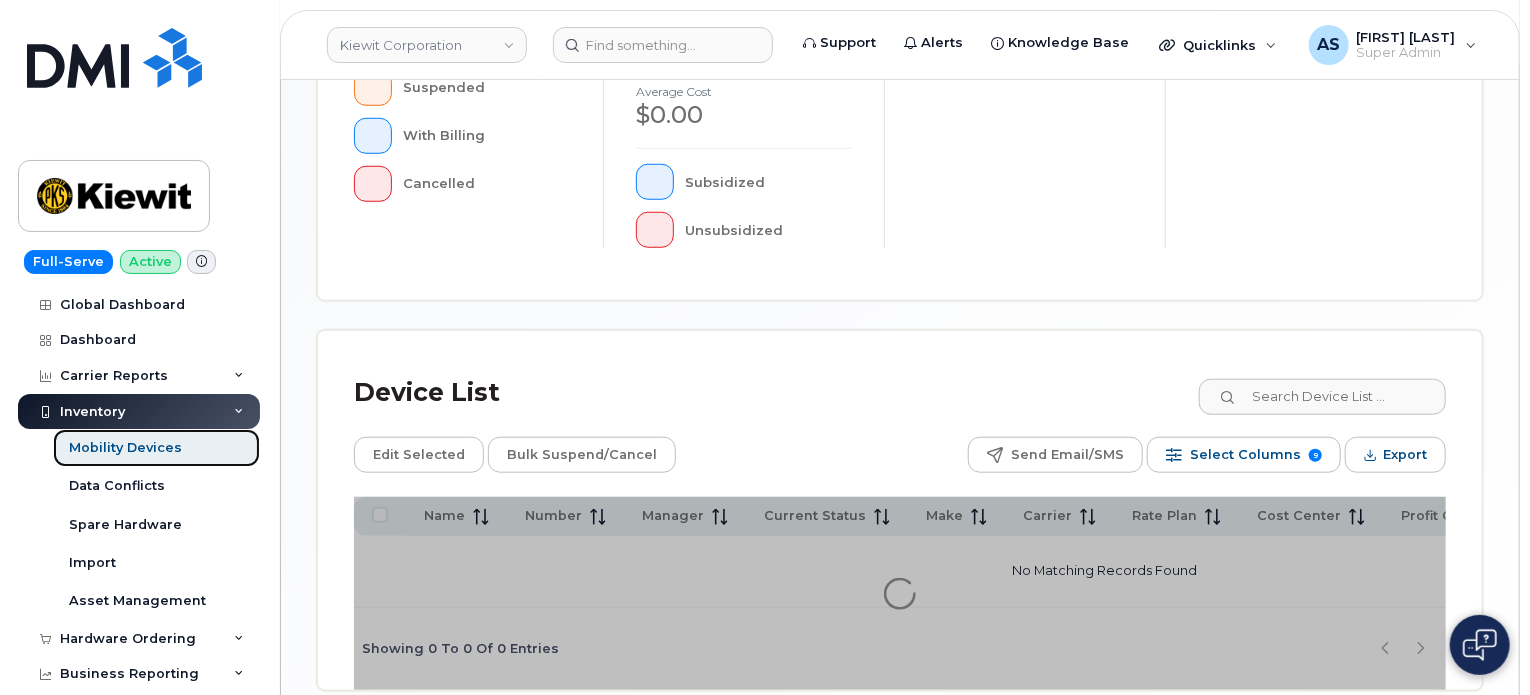 scroll, scrollTop: 796, scrollLeft: 0, axis: vertical 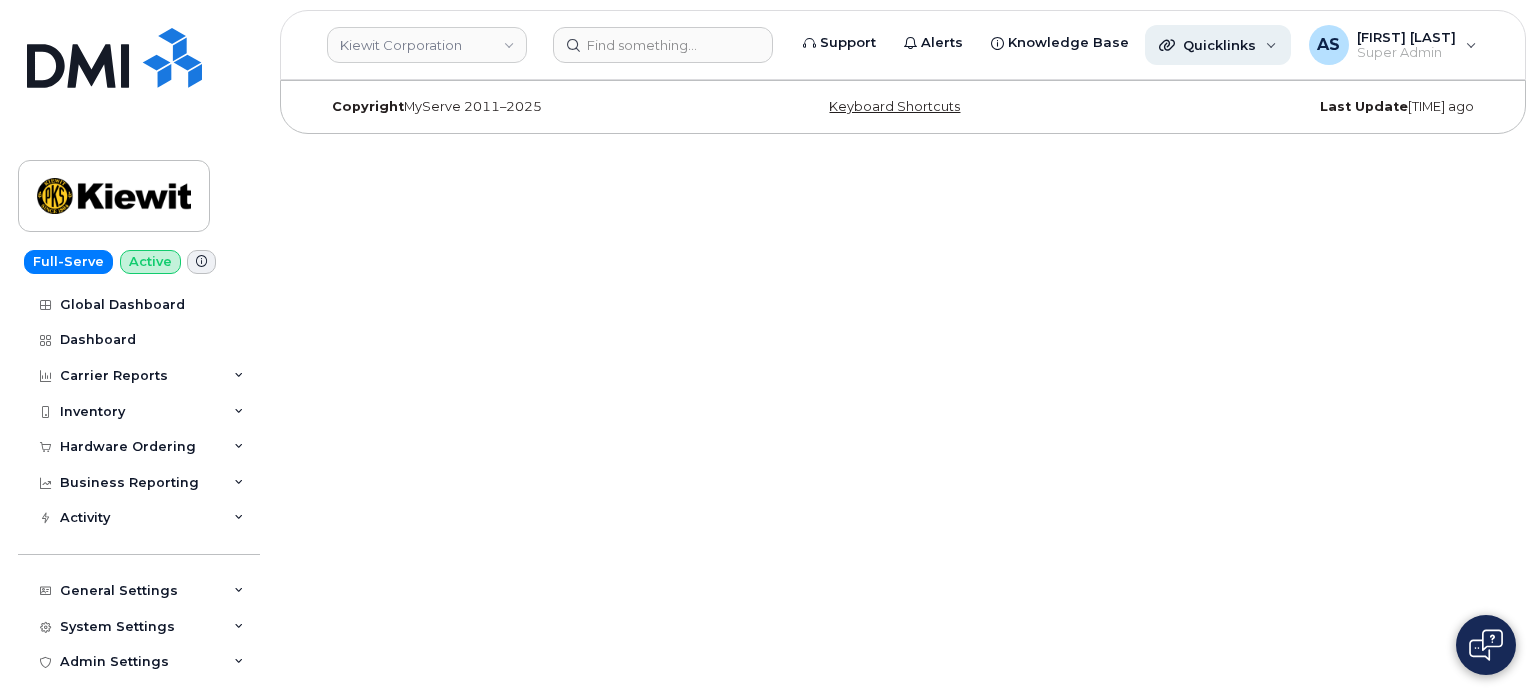 click on "Quicklinks" at bounding box center [1219, 45] 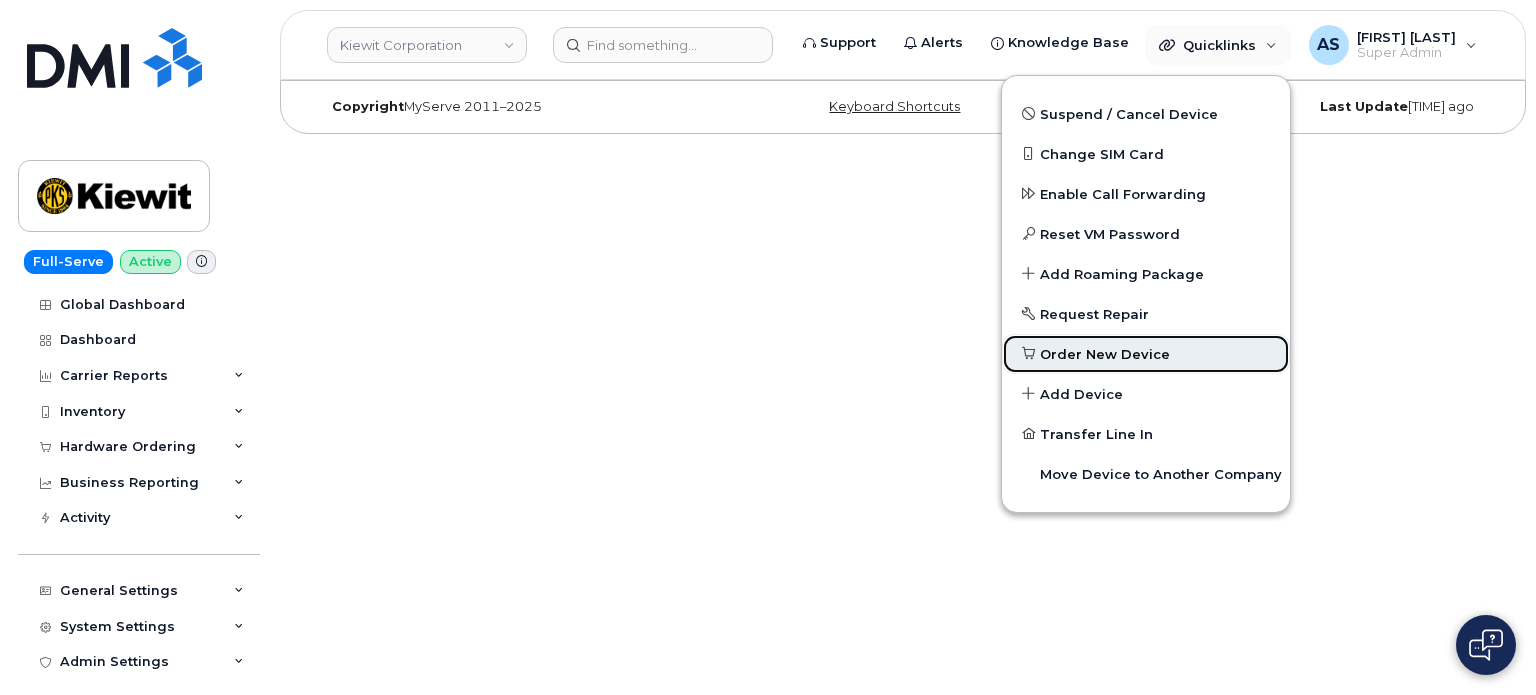 click on "Order New Device" at bounding box center [1146, 354] 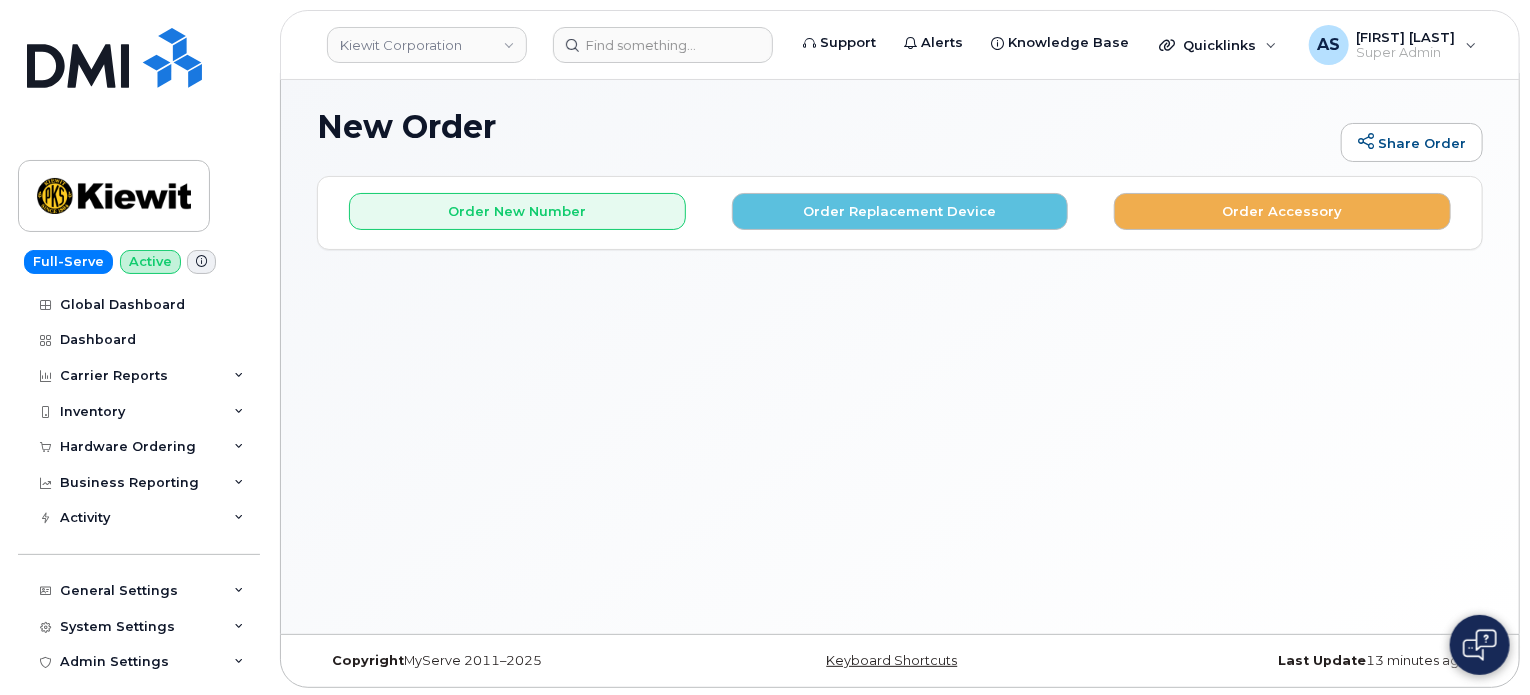 scroll, scrollTop: 9, scrollLeft: 0, axis: vertical 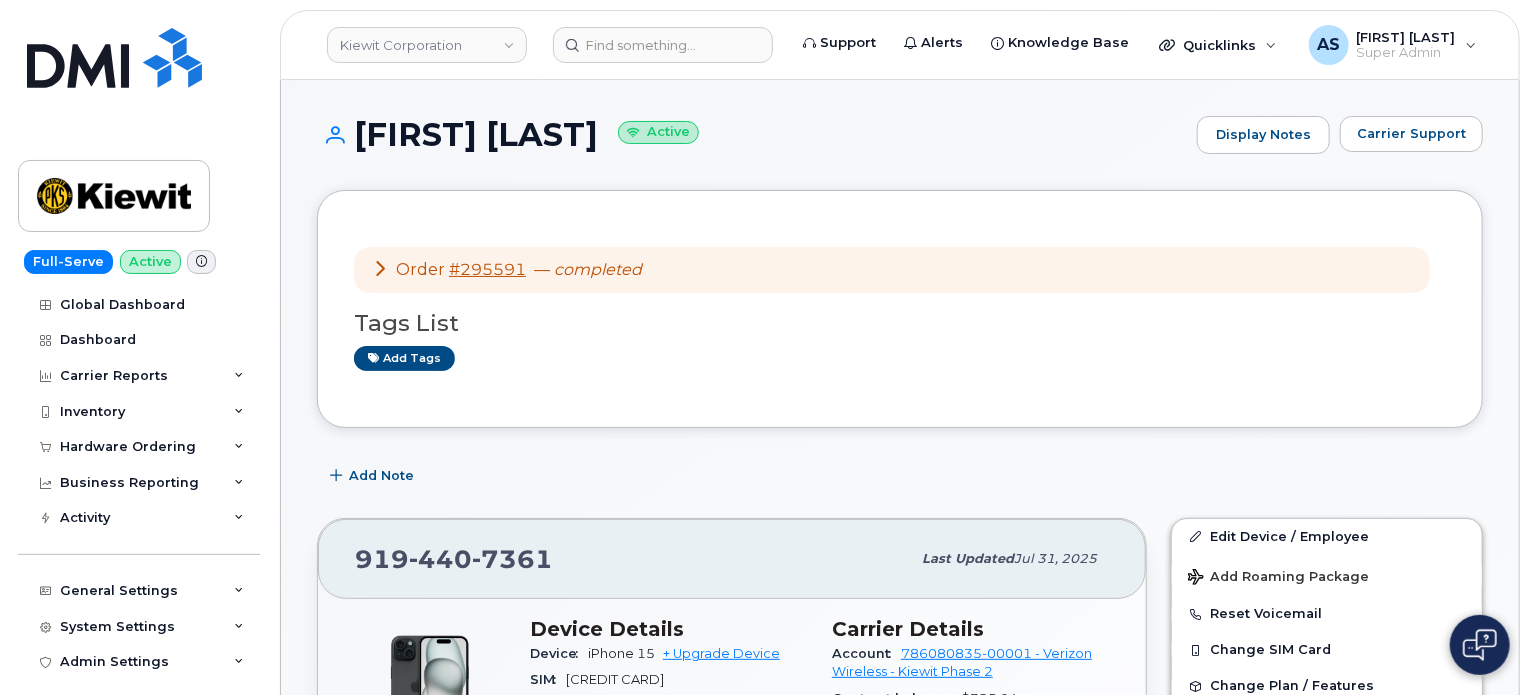 click at bounding box center [380, 268] 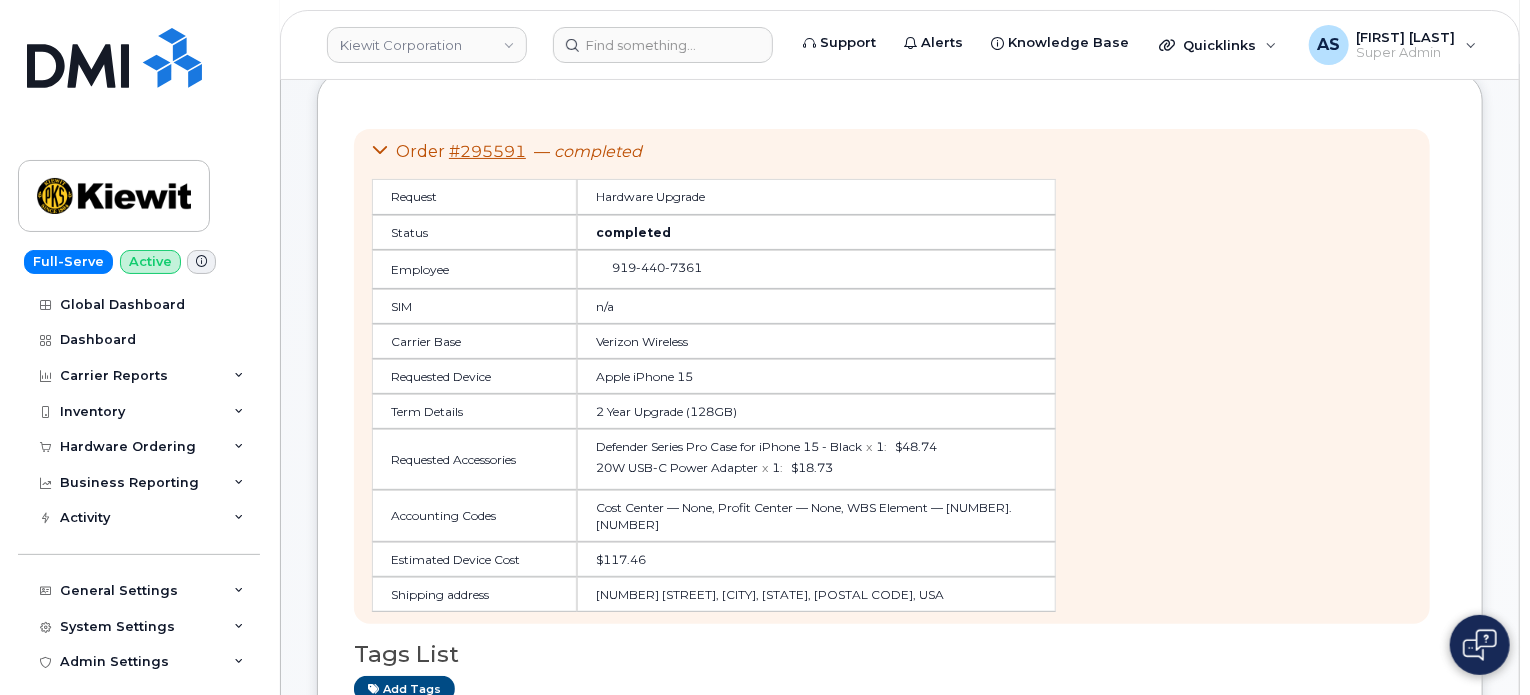 scroll, scrollTop: 0, scrollLeft: 0, axis: both 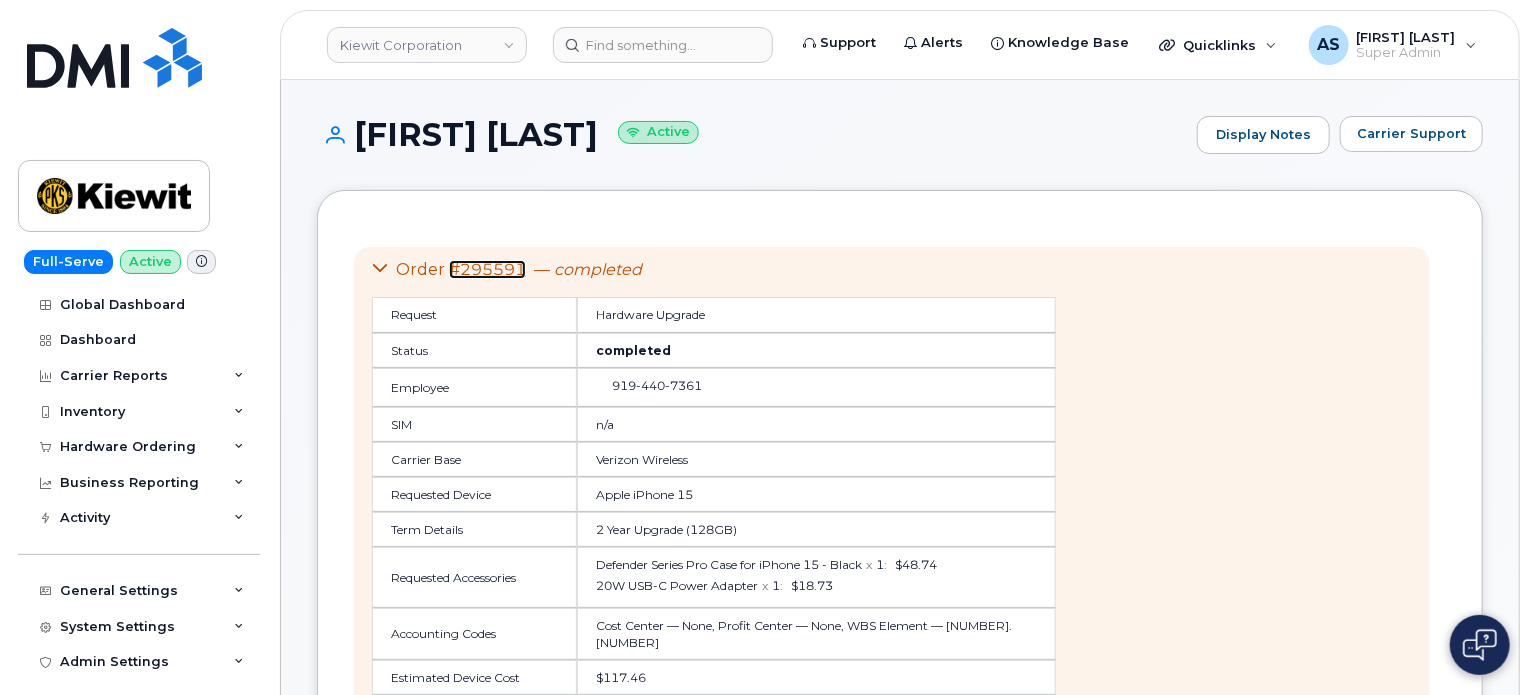 click on "#295591" at bounding box center [487, 269] 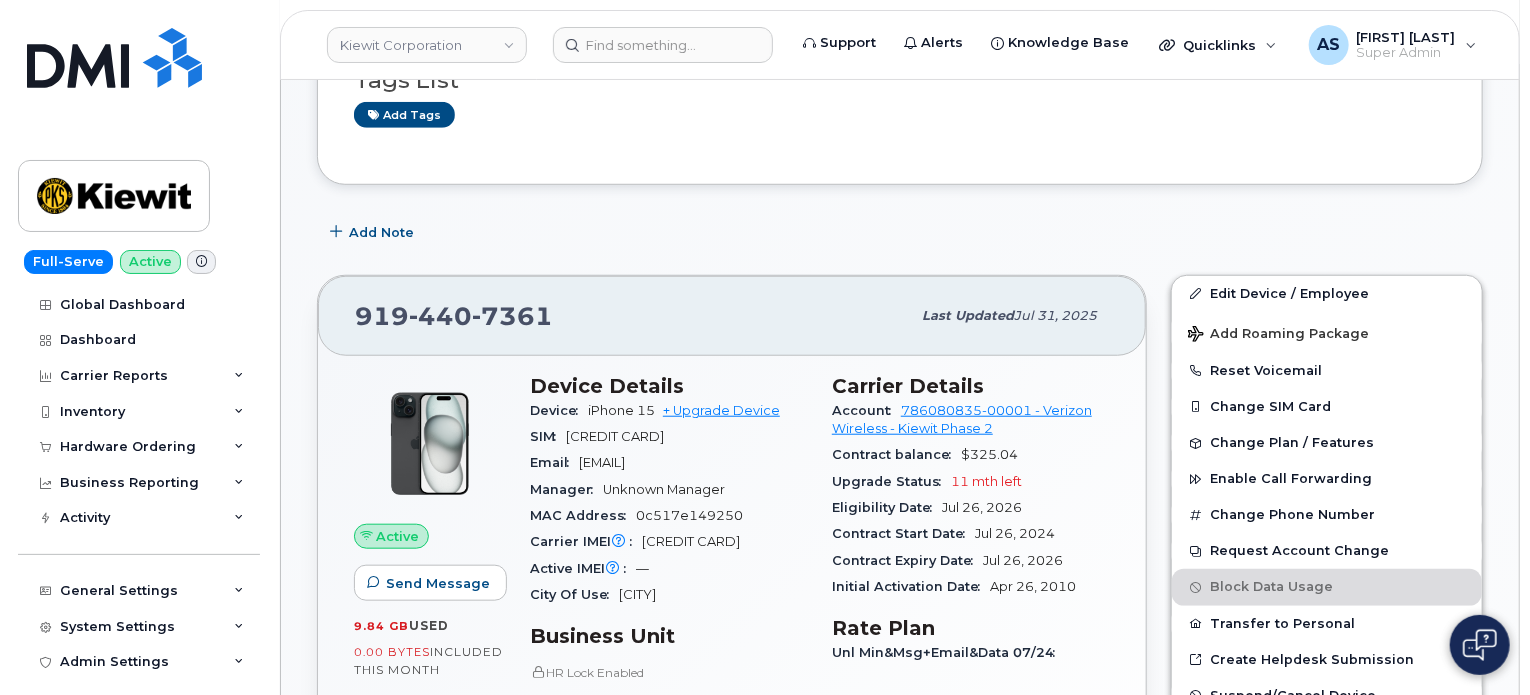 scroll, scrollTop: 700, scrollLeft: 0, axis: vertical 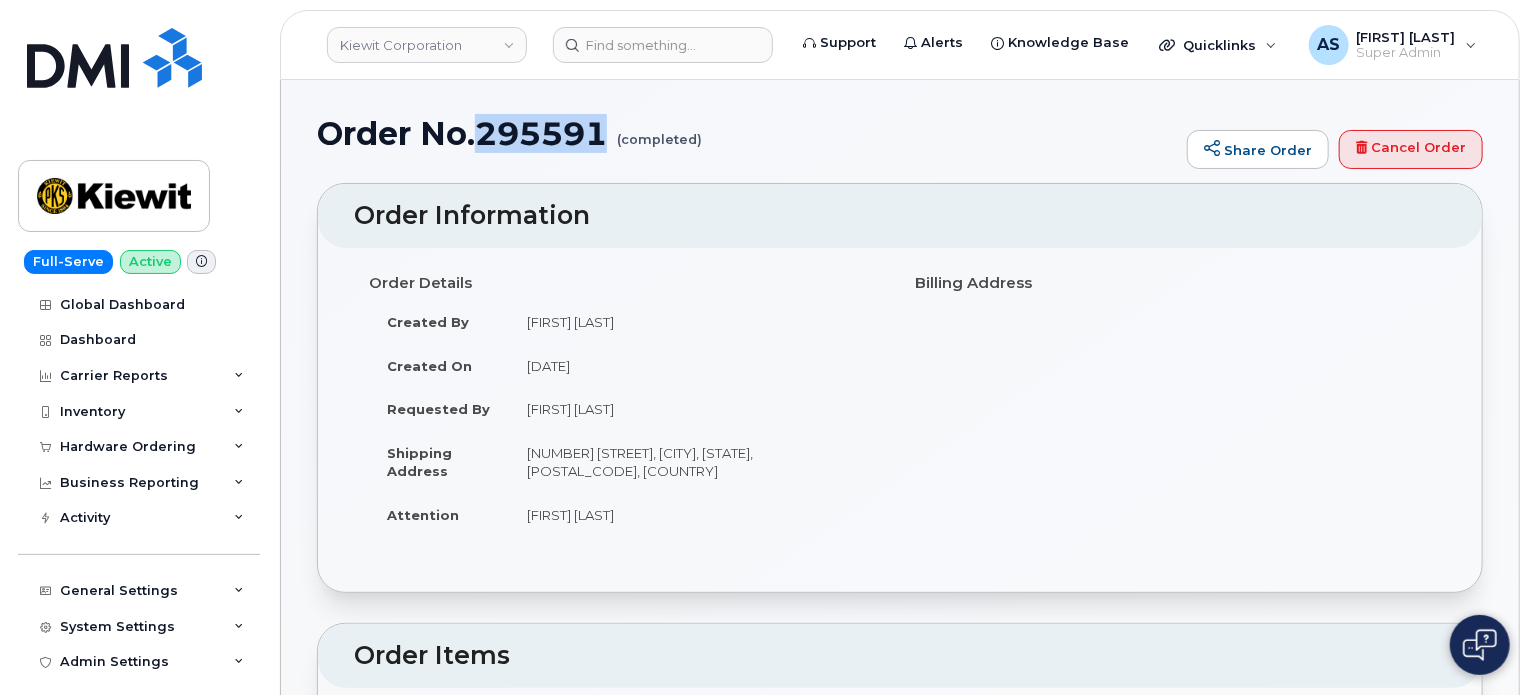 drag, startPoint x: 480, startPoint y: 131, endPoint x: 607, endPoint y: 135, distance: 127.06297 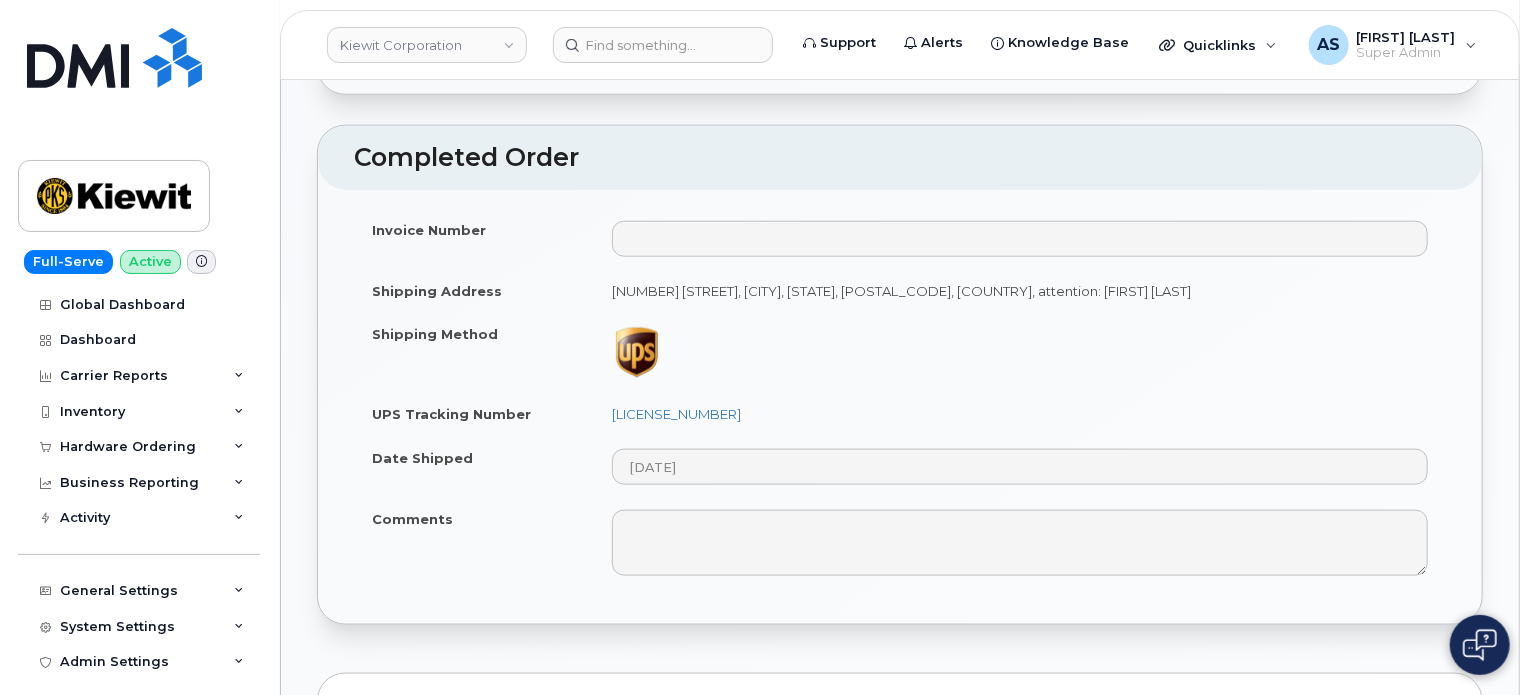 scroll, scrollTop: 1200, scrollLeft: 0, axis: vertical 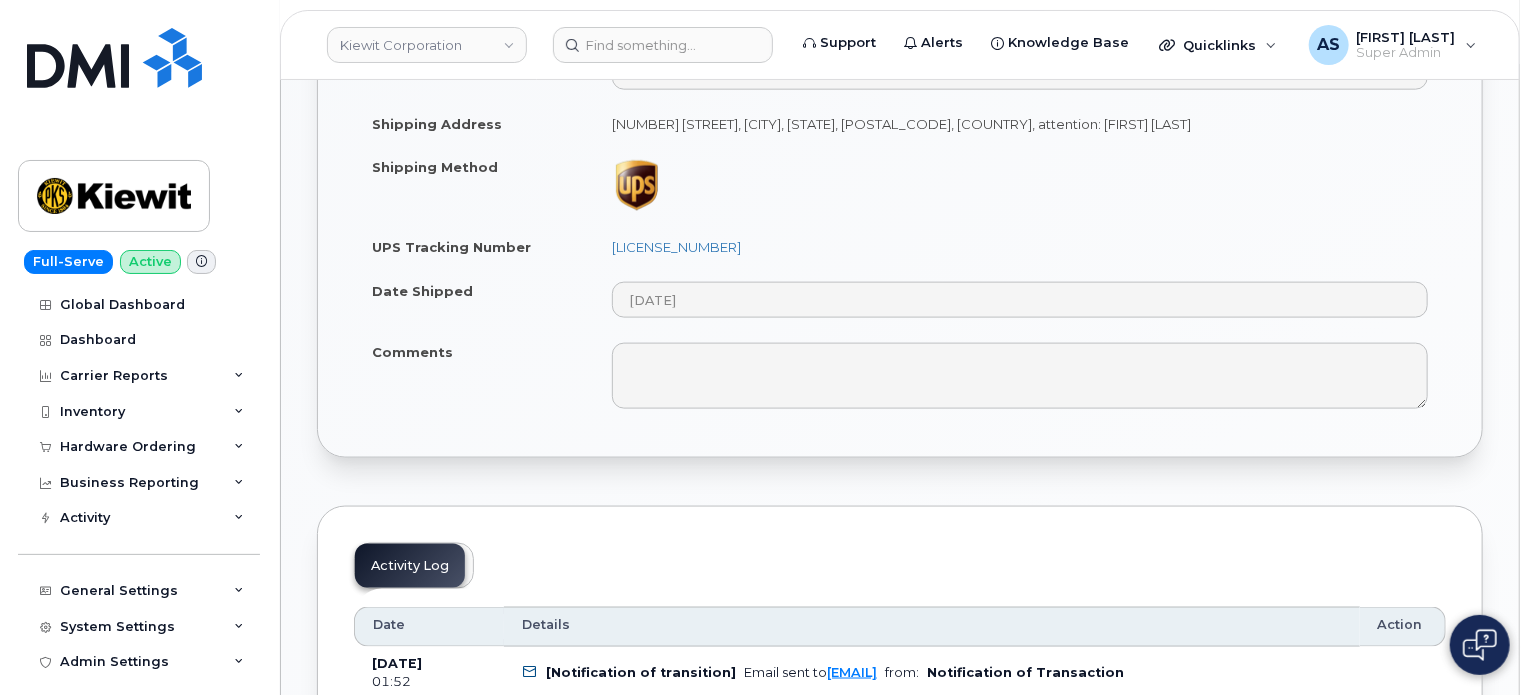 drag, startPoint x: 610, startPoint y: 248, endPoint x: 788, endPoint y: 229, distance: 179.01117 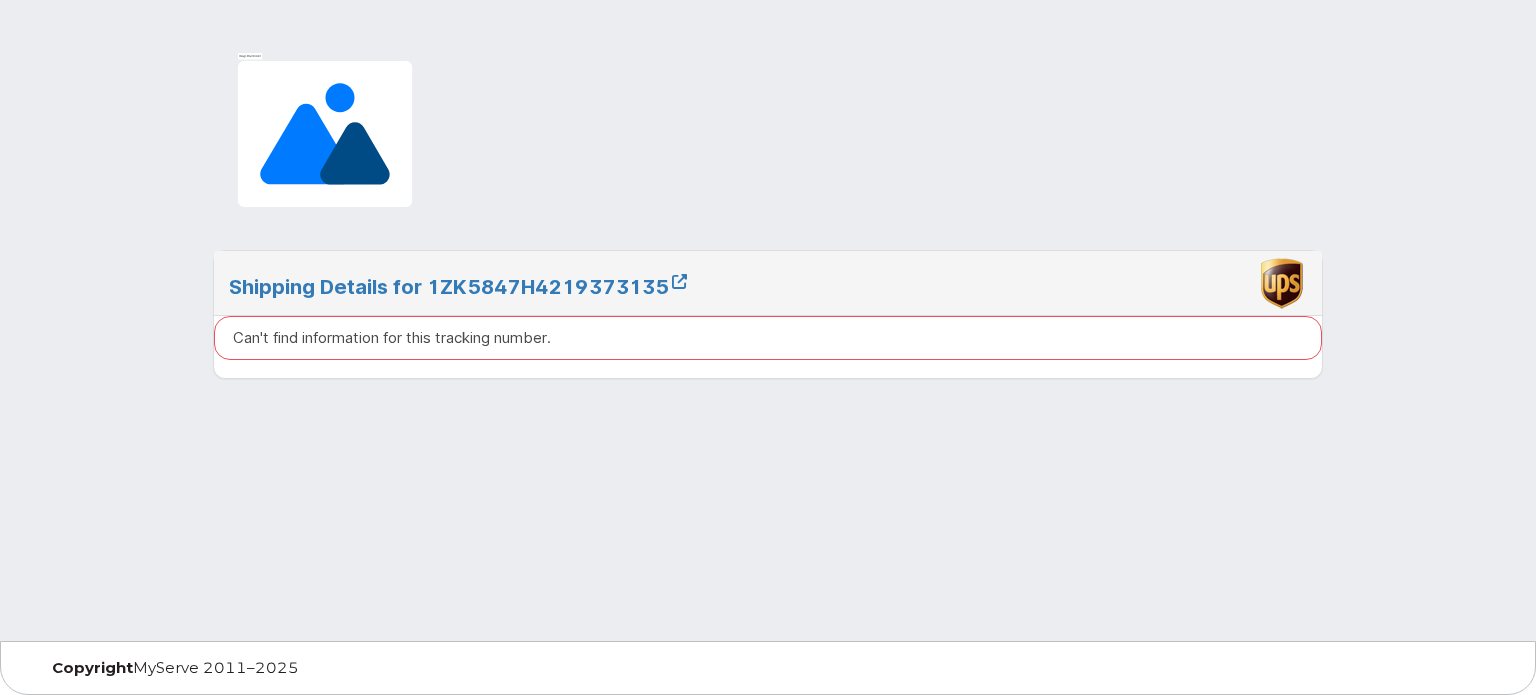 scroll, scrollTop: 0, scrollLeft: 0, axis: both 